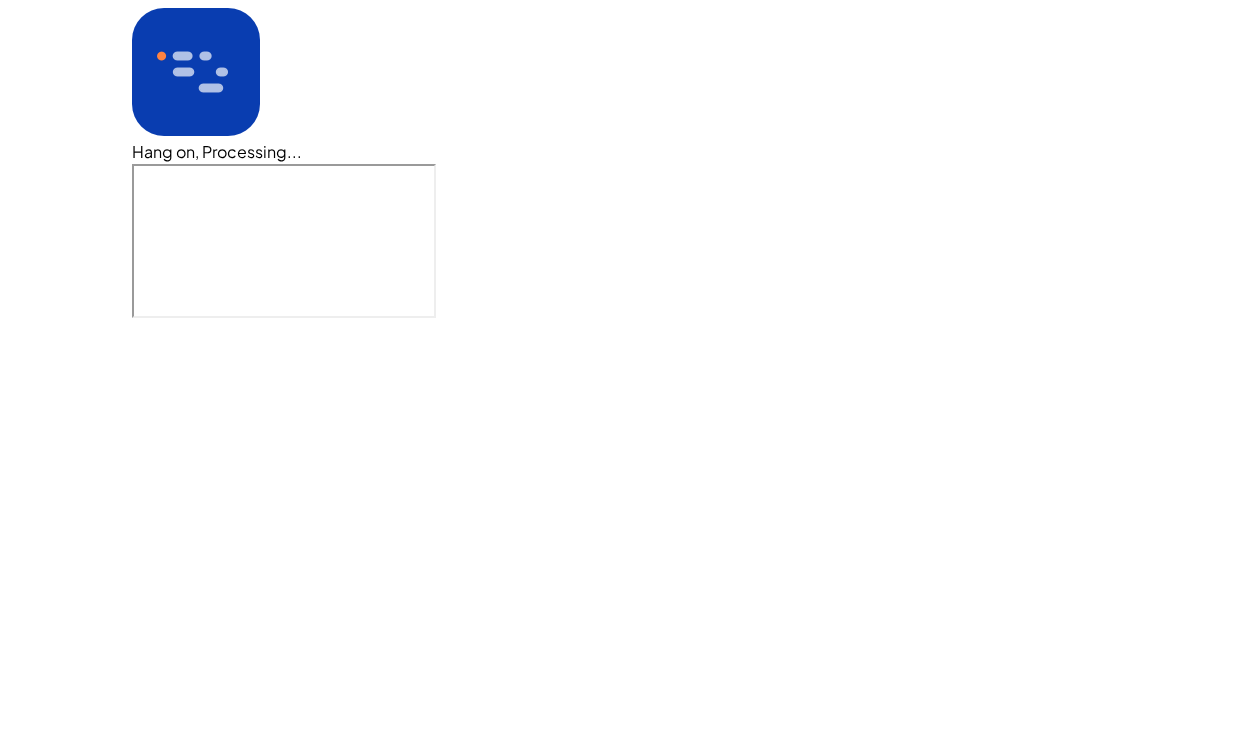 scroll, scrollTop: 0, scrollLeft: 0, axis: both 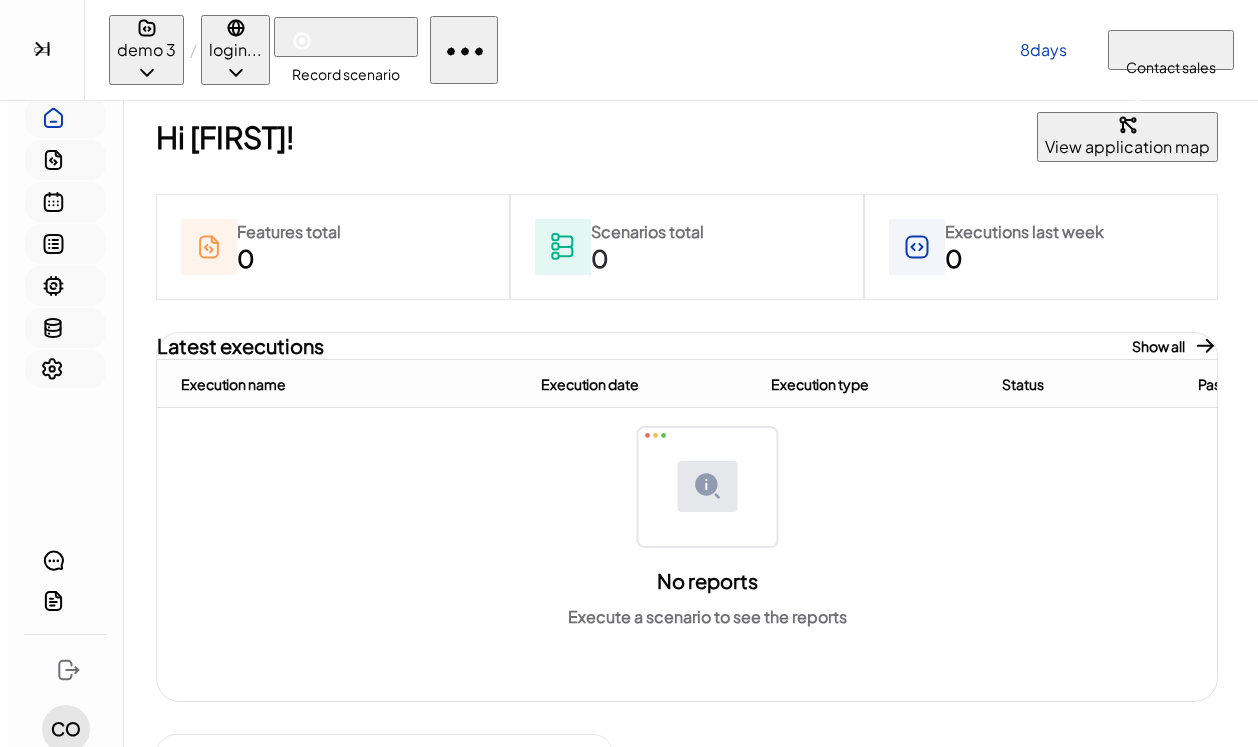 click on "demo 3" at bounding box center (146, 50) 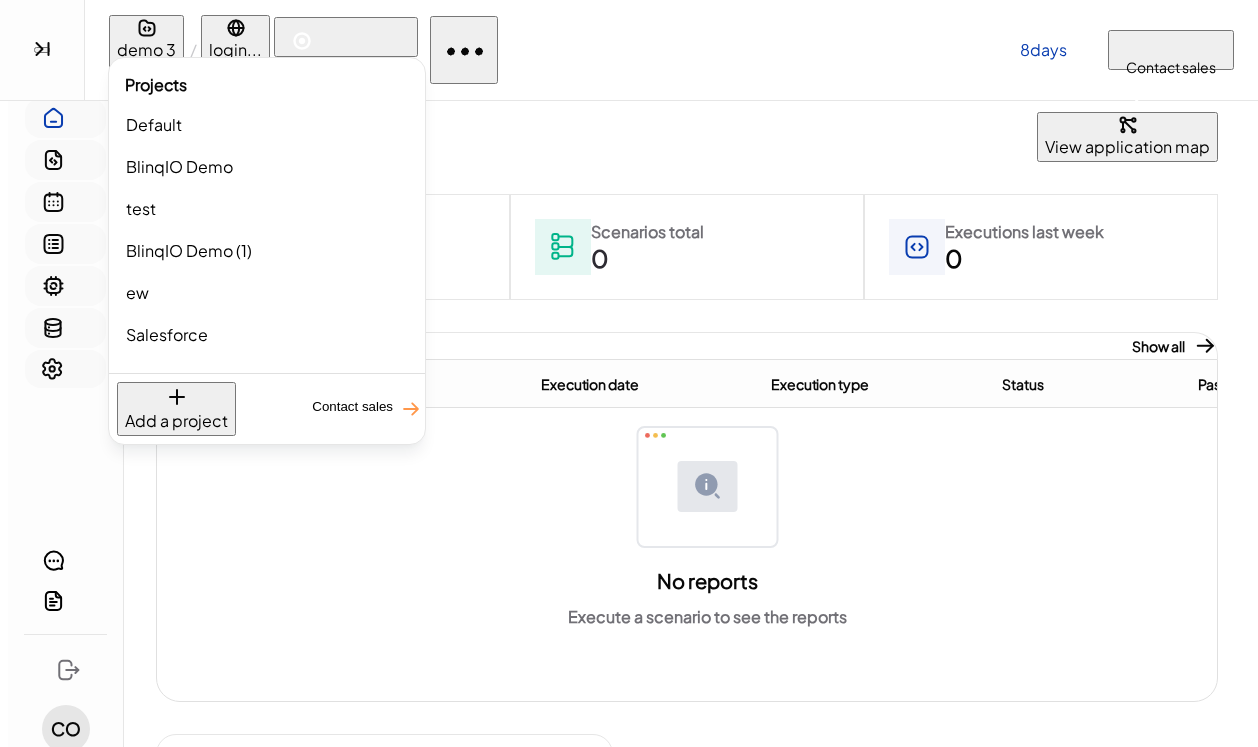click on "Add a project" at bounding box center [176, 421] 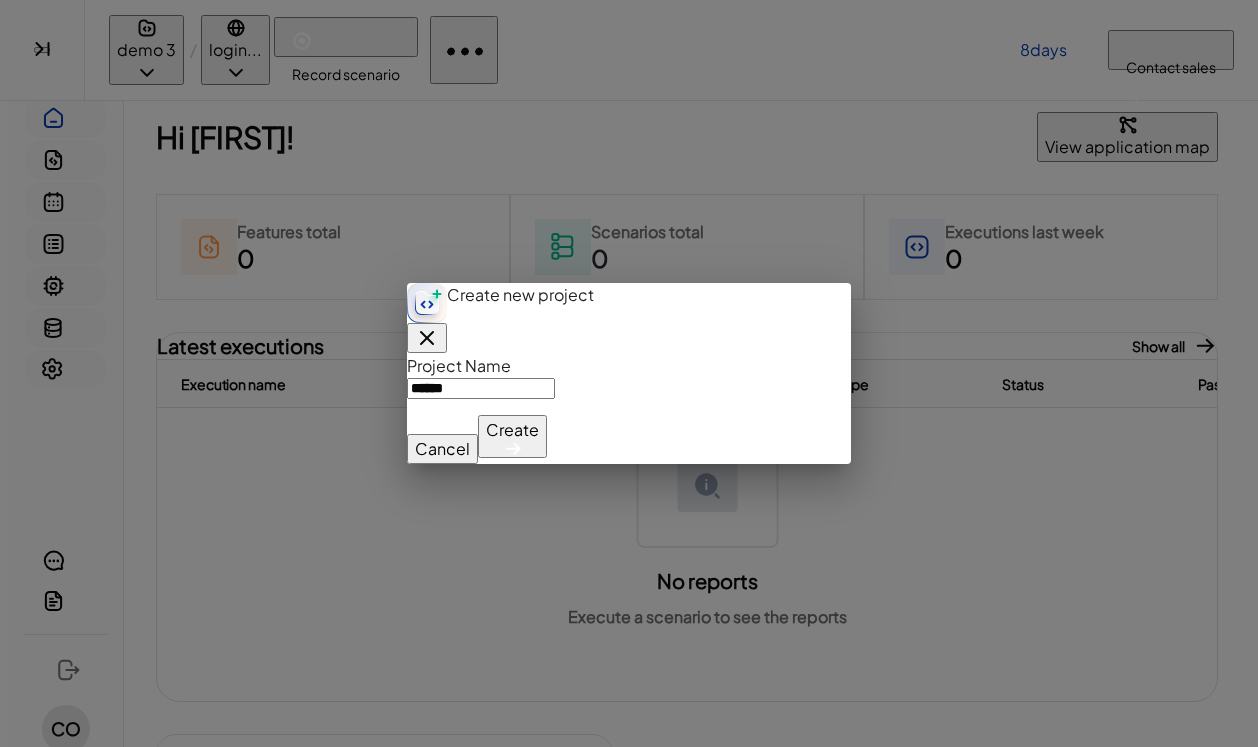 type on "******" 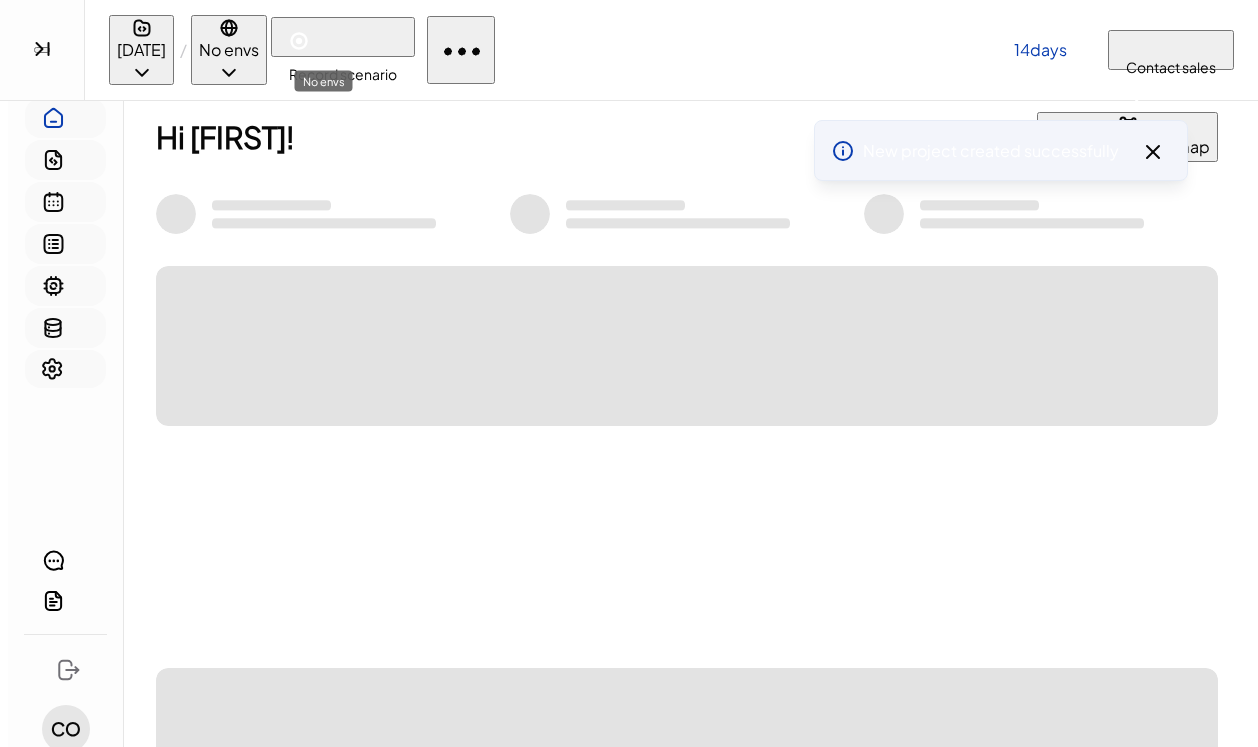 click on "No envs" at bounding box center [229, 50] 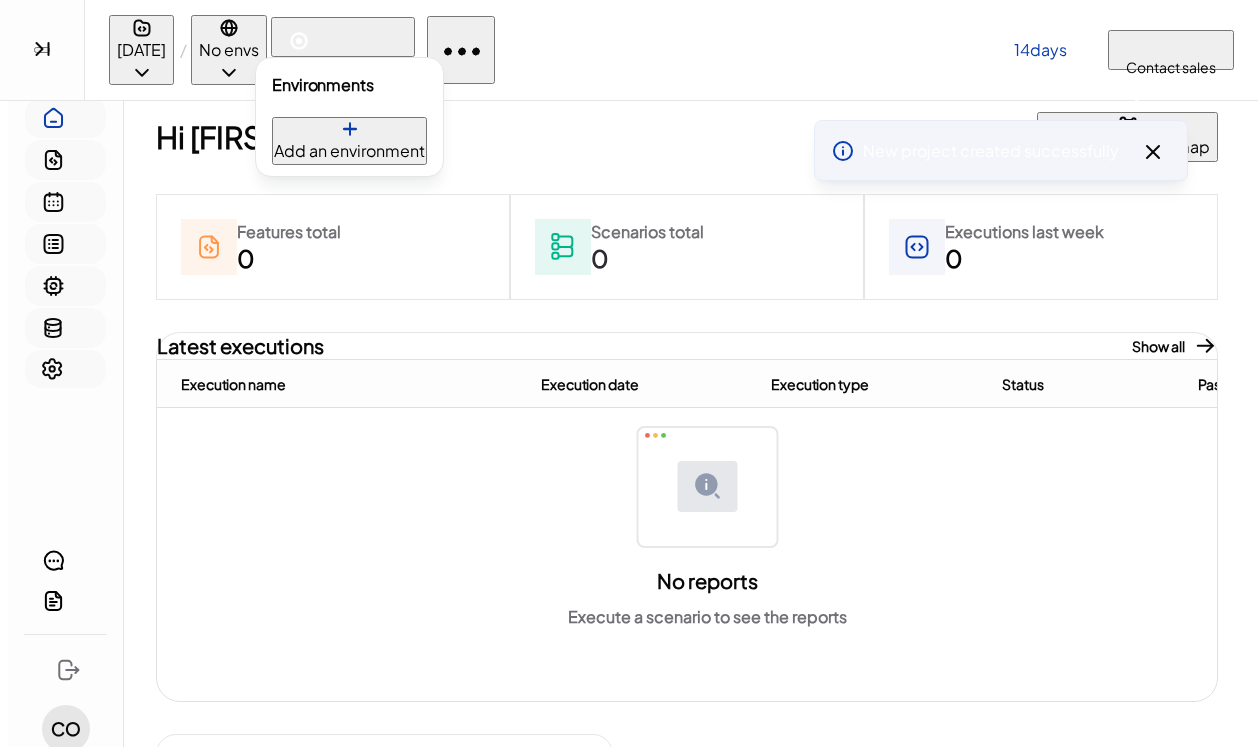 click on "Add an environment" at bounding box center [349, 151] 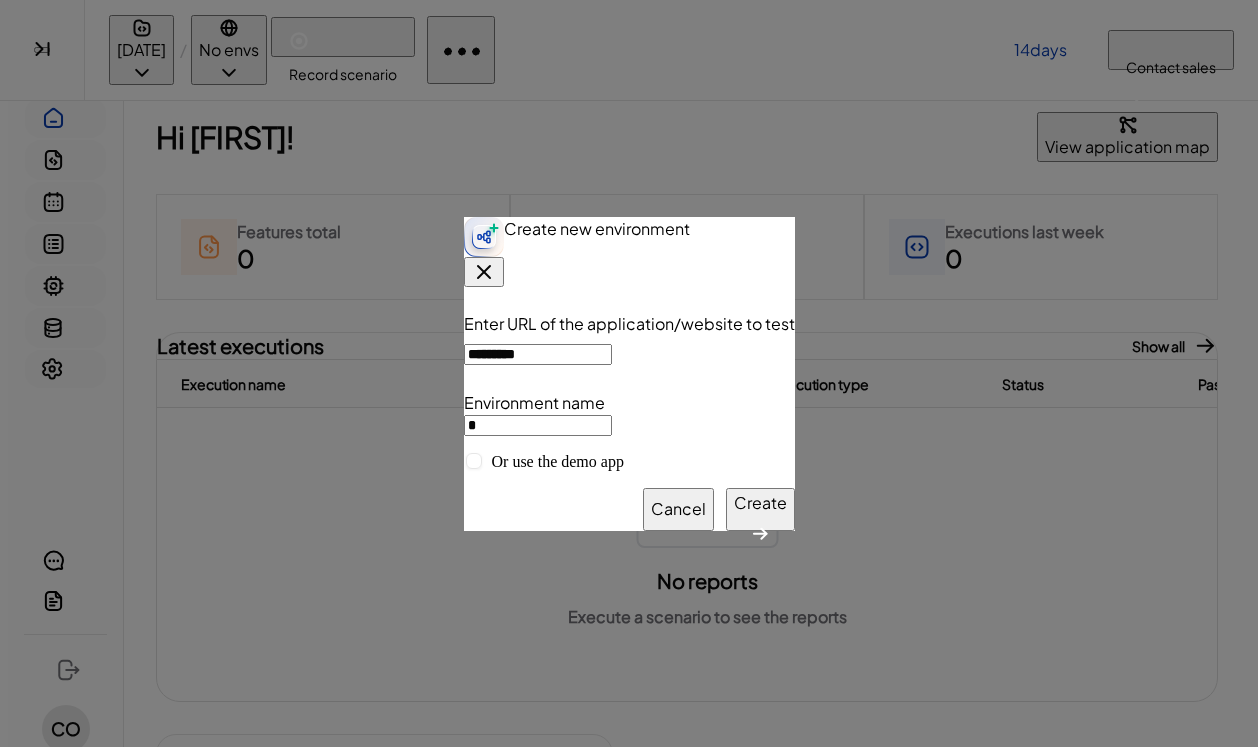 type on "**********" 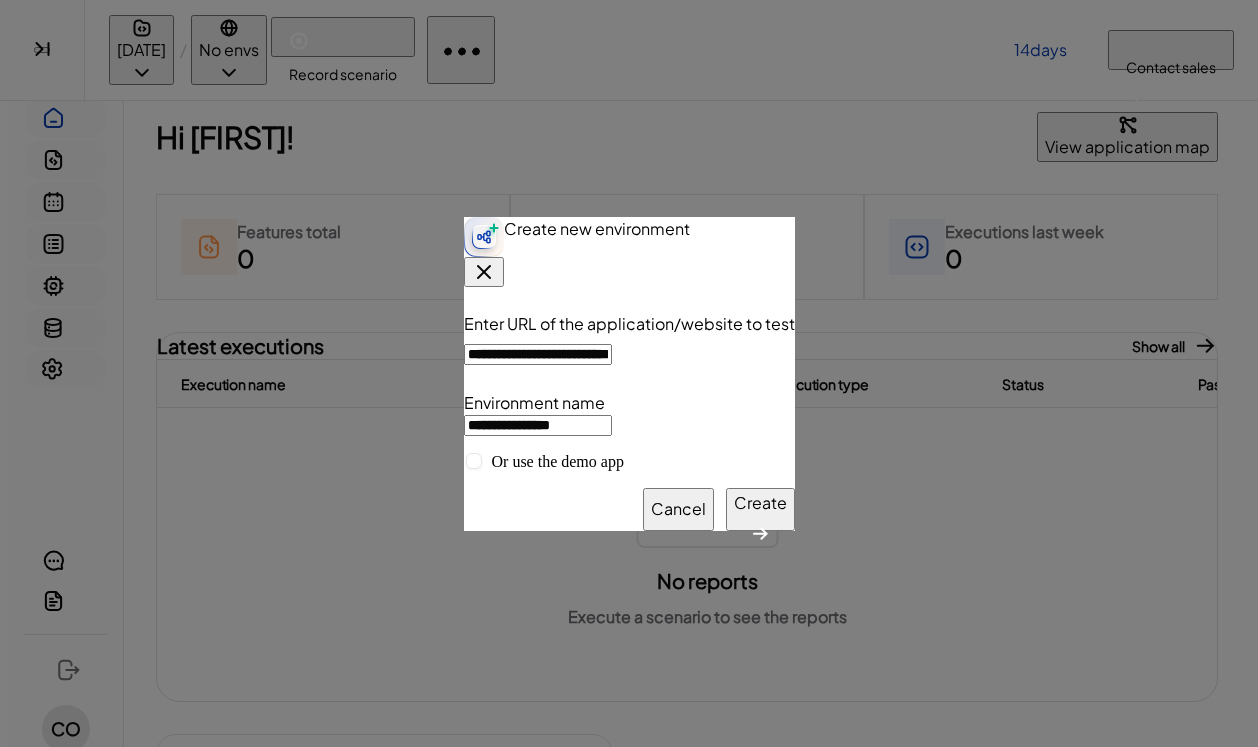 click on "Create" at bounding box center (760, 503) 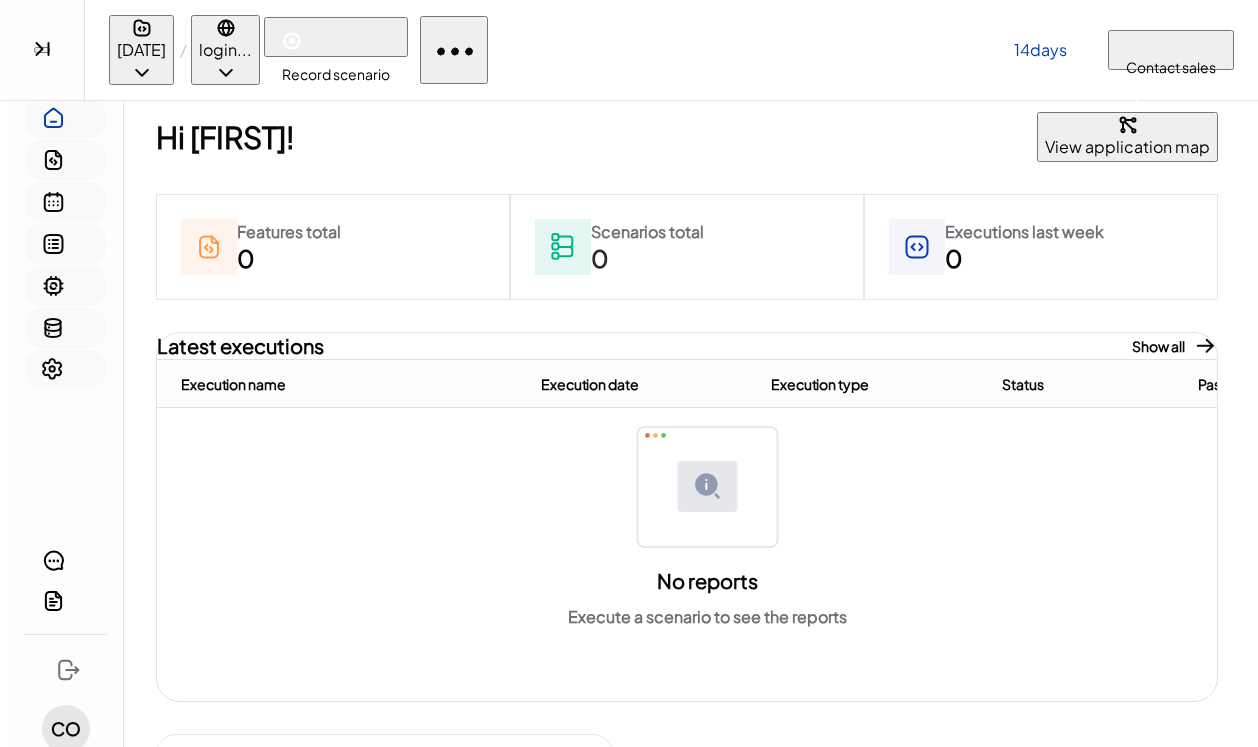 click at bounding box center (292, 41) 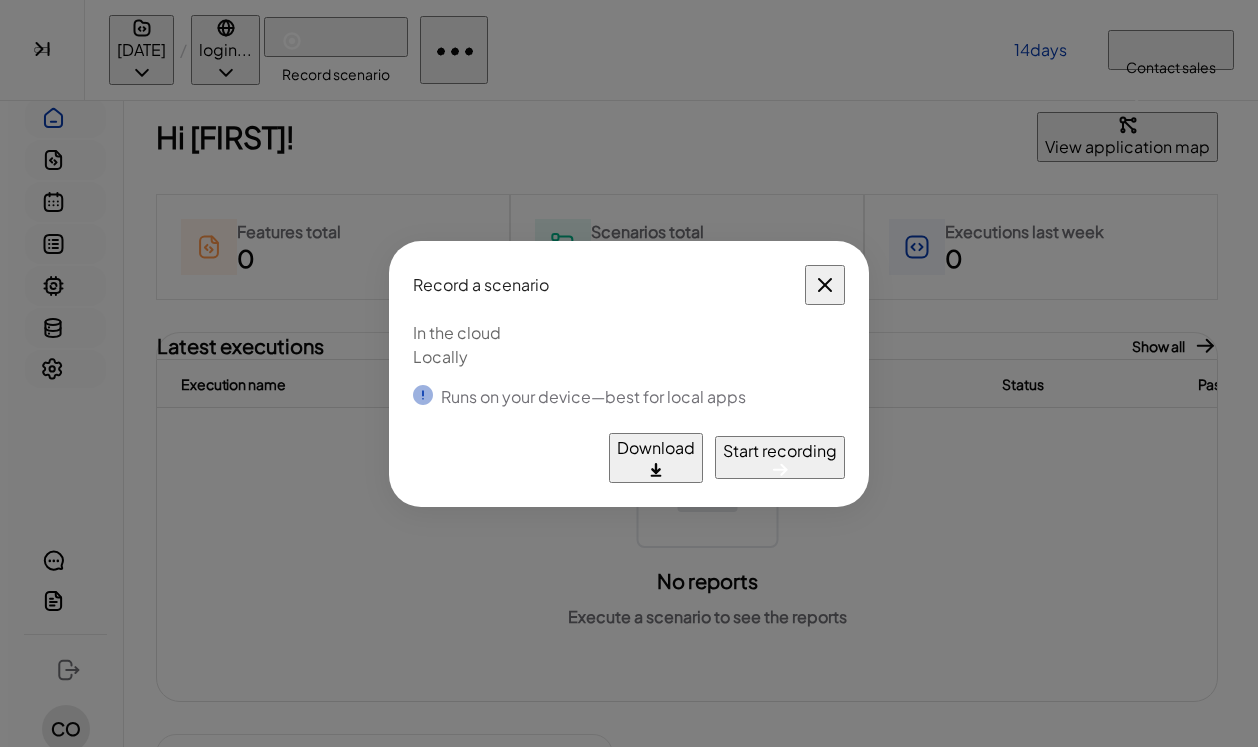 click on "Start recording" at bounding box center (780, 451) 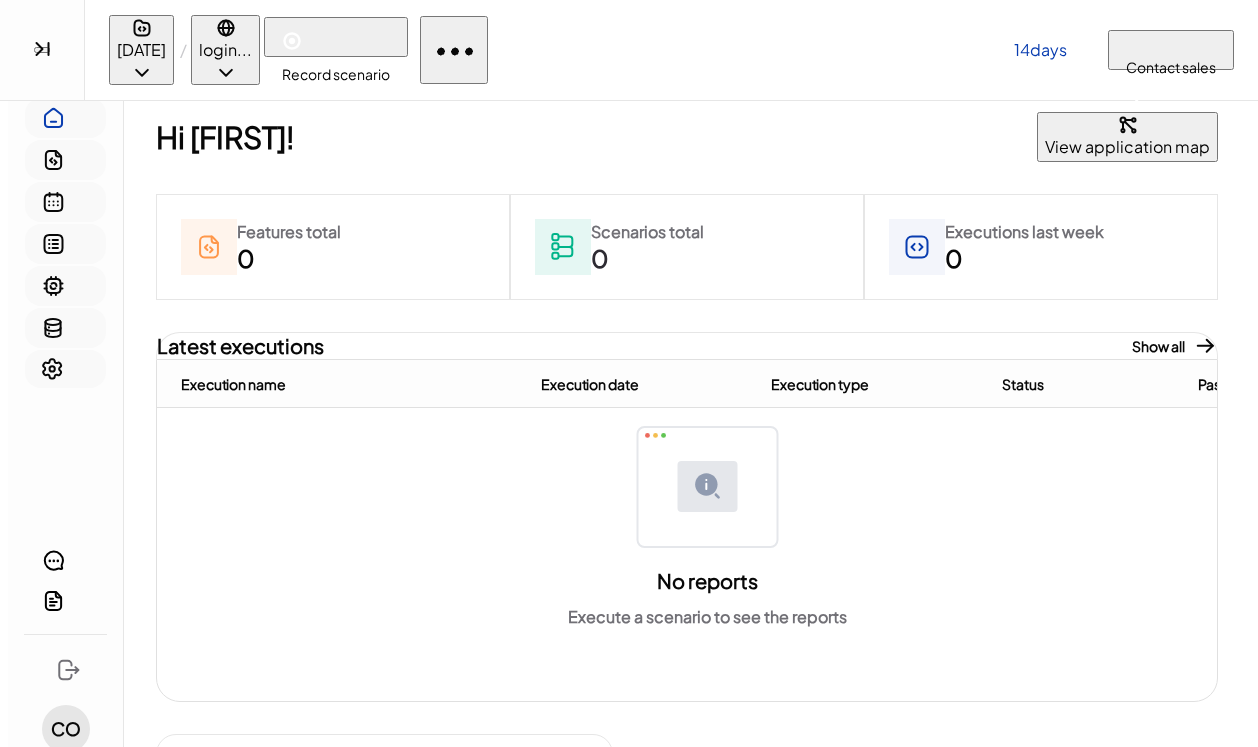 click on "Record scenario" at bounding box center [336, 37] 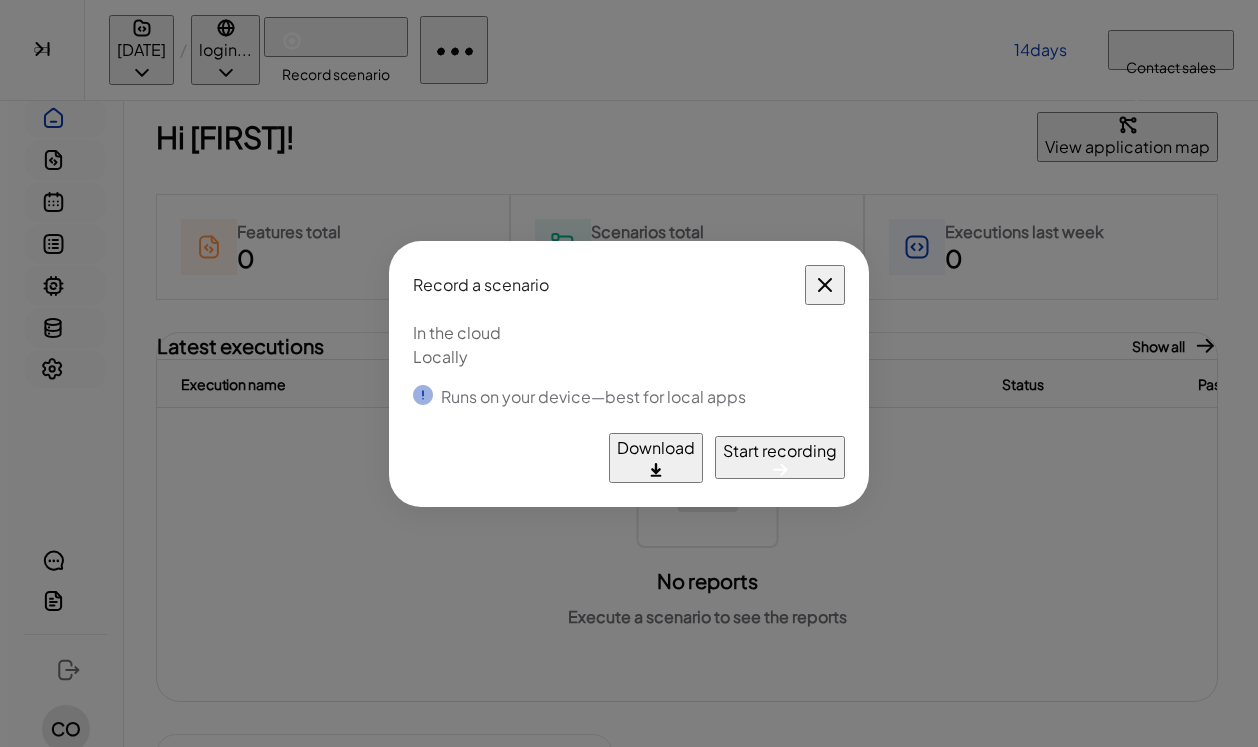 click on "In the cloud" at bounding box center (629, 333) 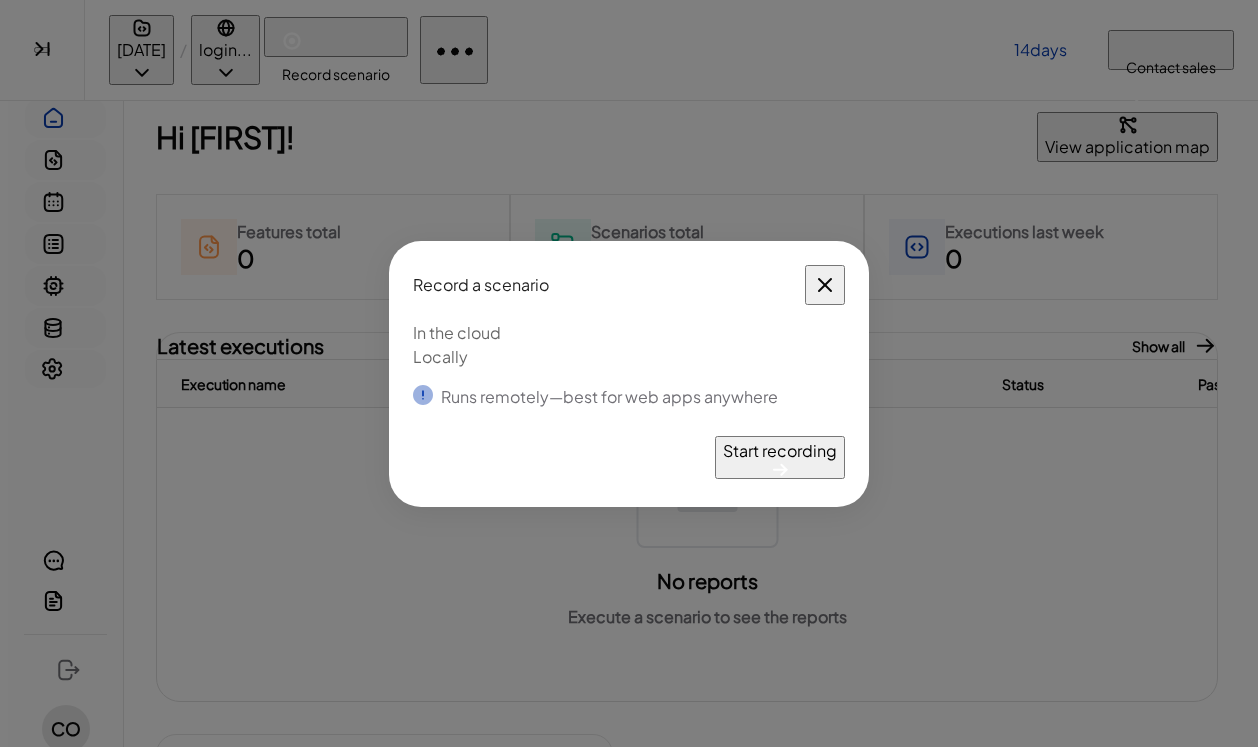 click on "Locally" at bounding box center (629, 333) 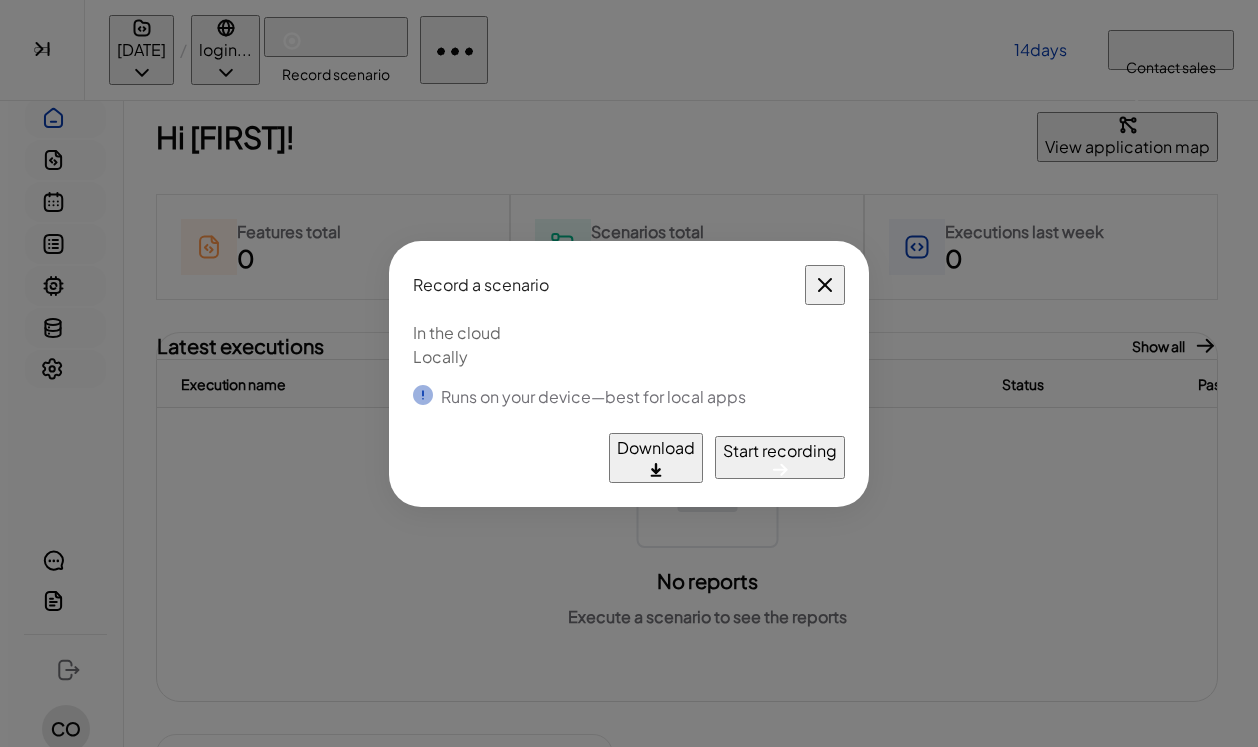 click on "Start recording" at bounding box center (780, 451) 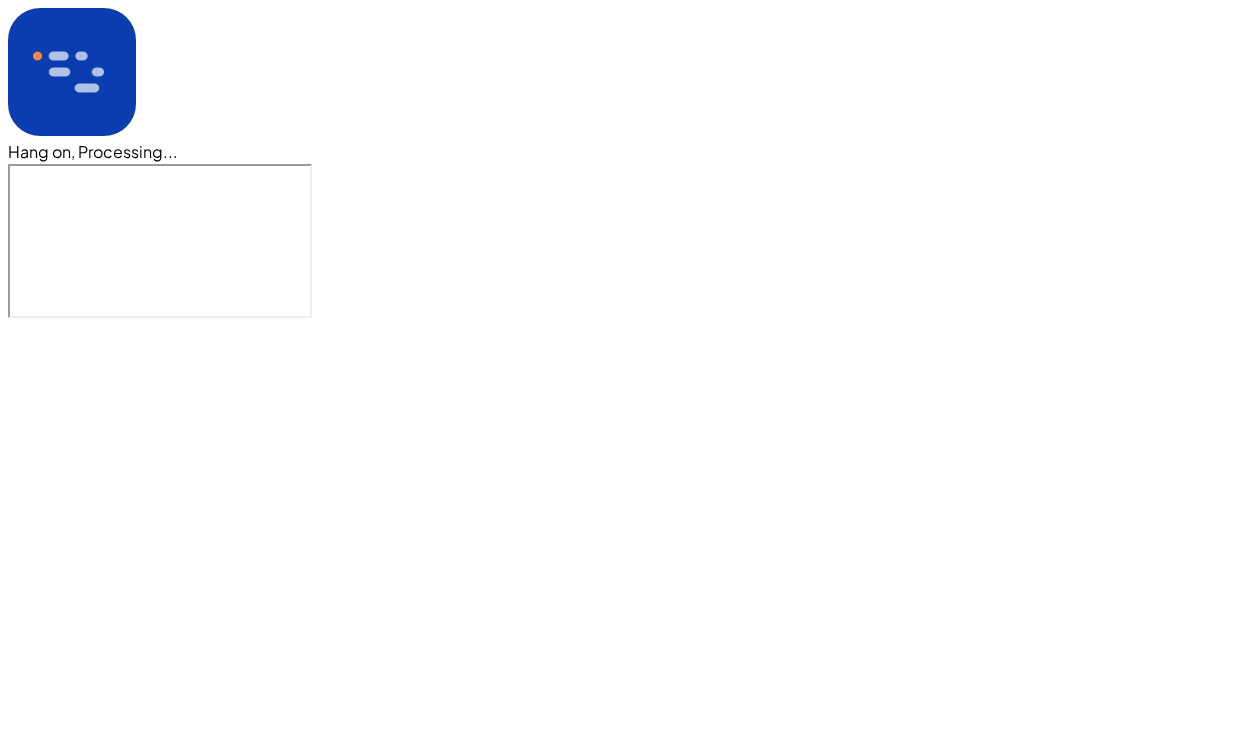 scroll, scrollTop: 0, scrollLeft: 0, axis: both 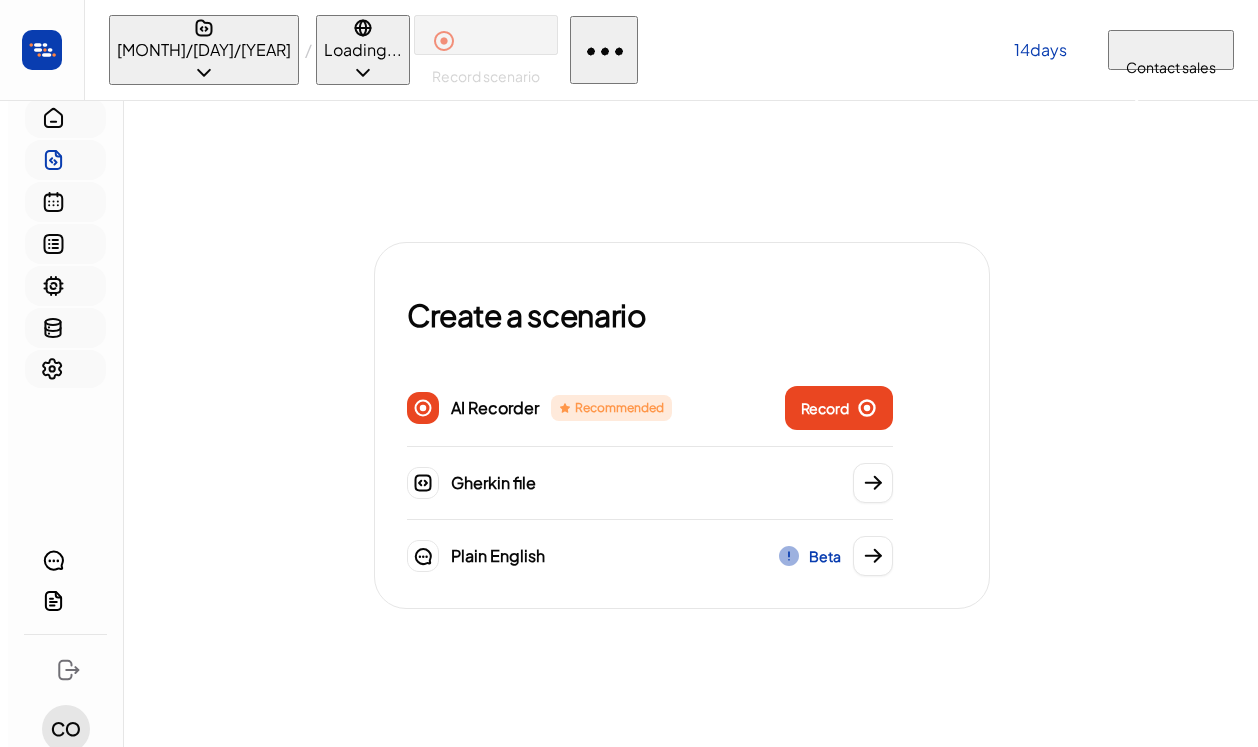 click at bounding box center [867, 408] 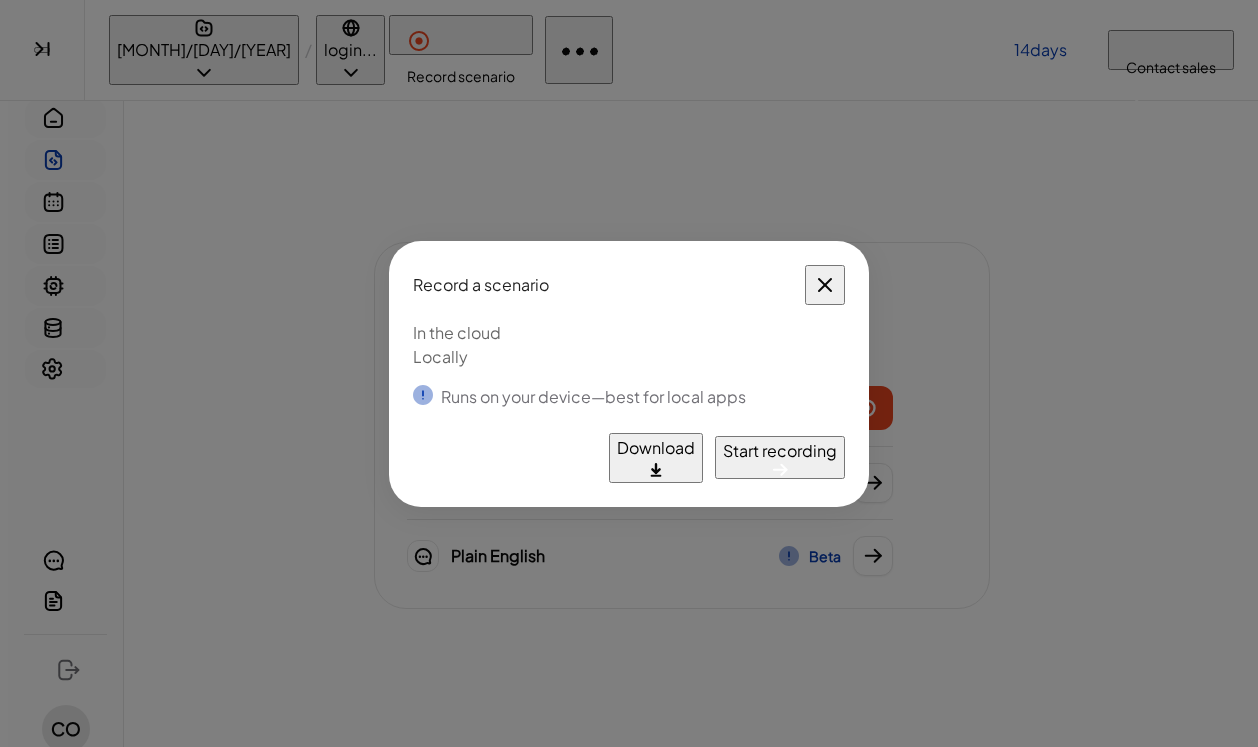 click on "Start recording" at bounding box center [780, 451] 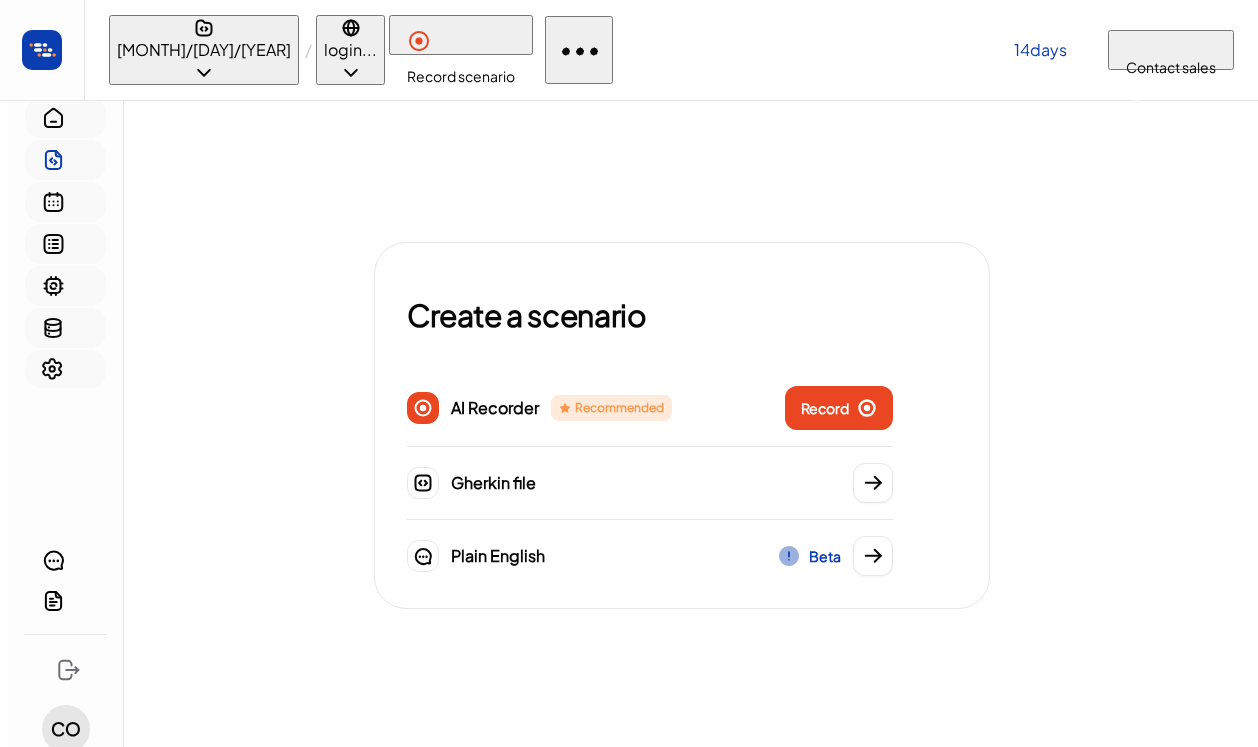 click on "Record" at bounding box center [825, 408] 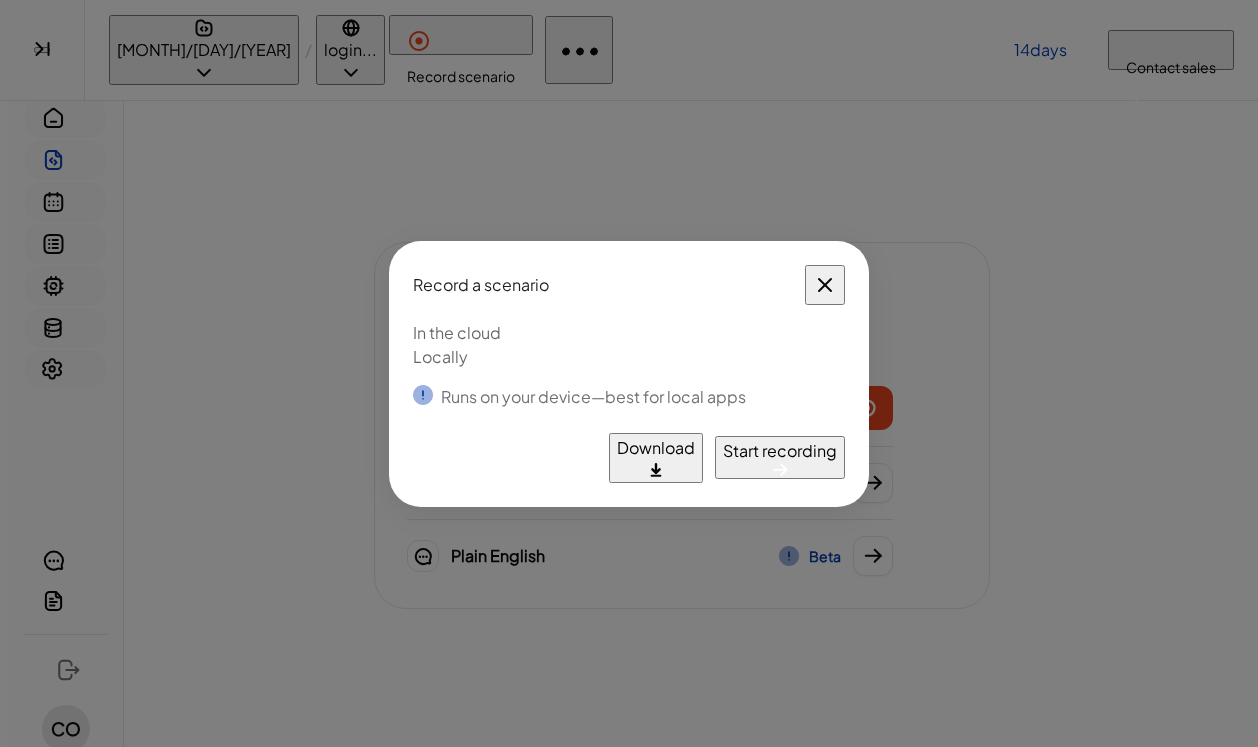 click on "Start recording" at bounding box center [780, 457] 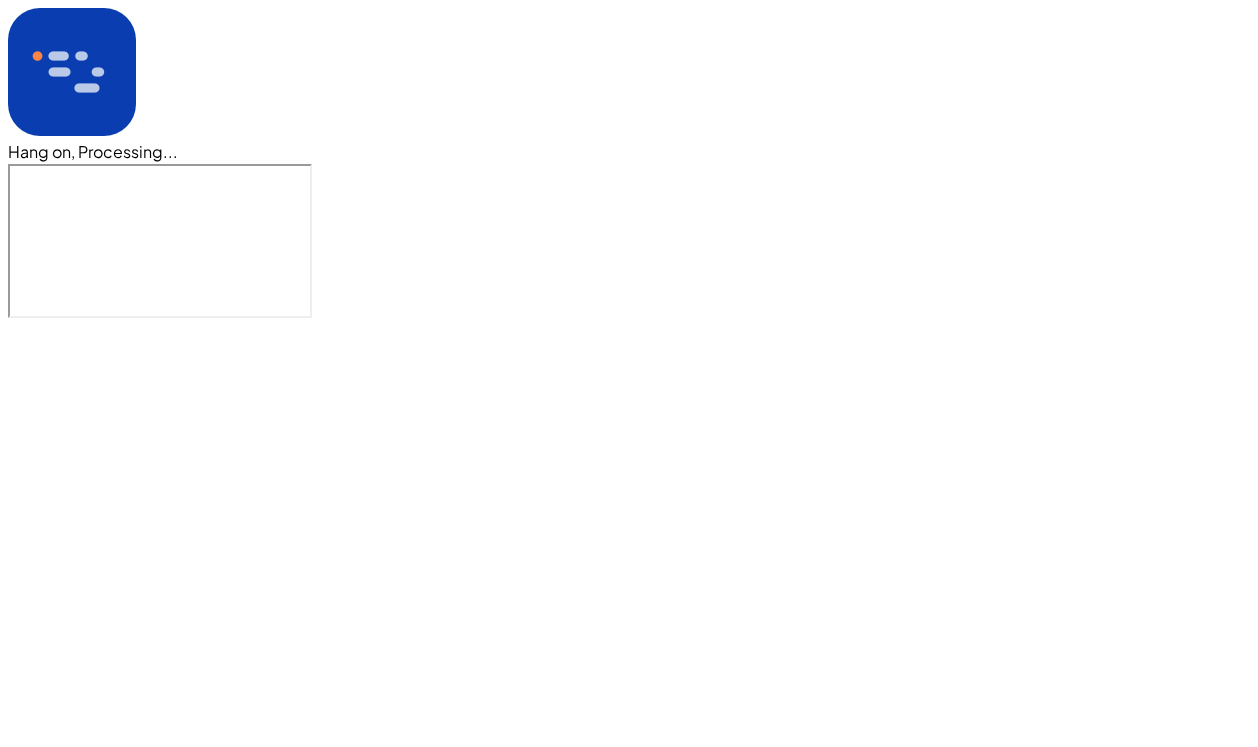 scroll, scrollTop: 0, scrollLeft: 0, axis: both 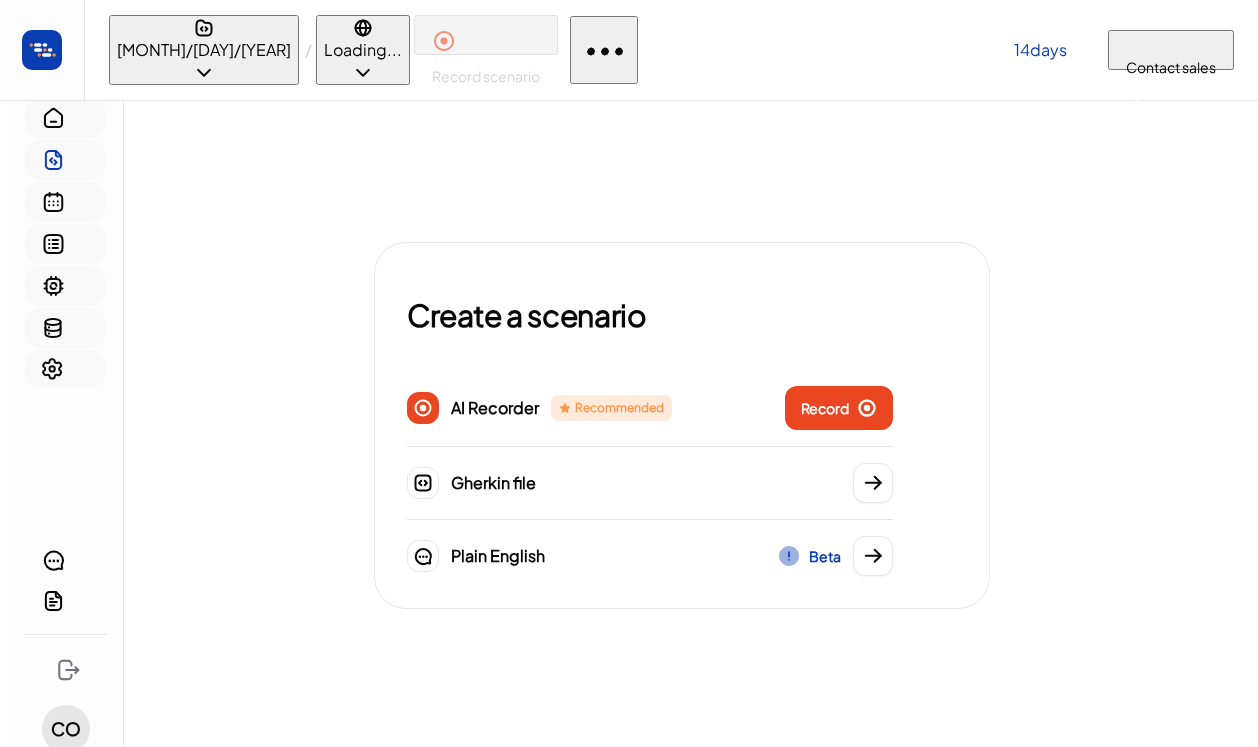 click on "Record" at bounding box center (825, 408) 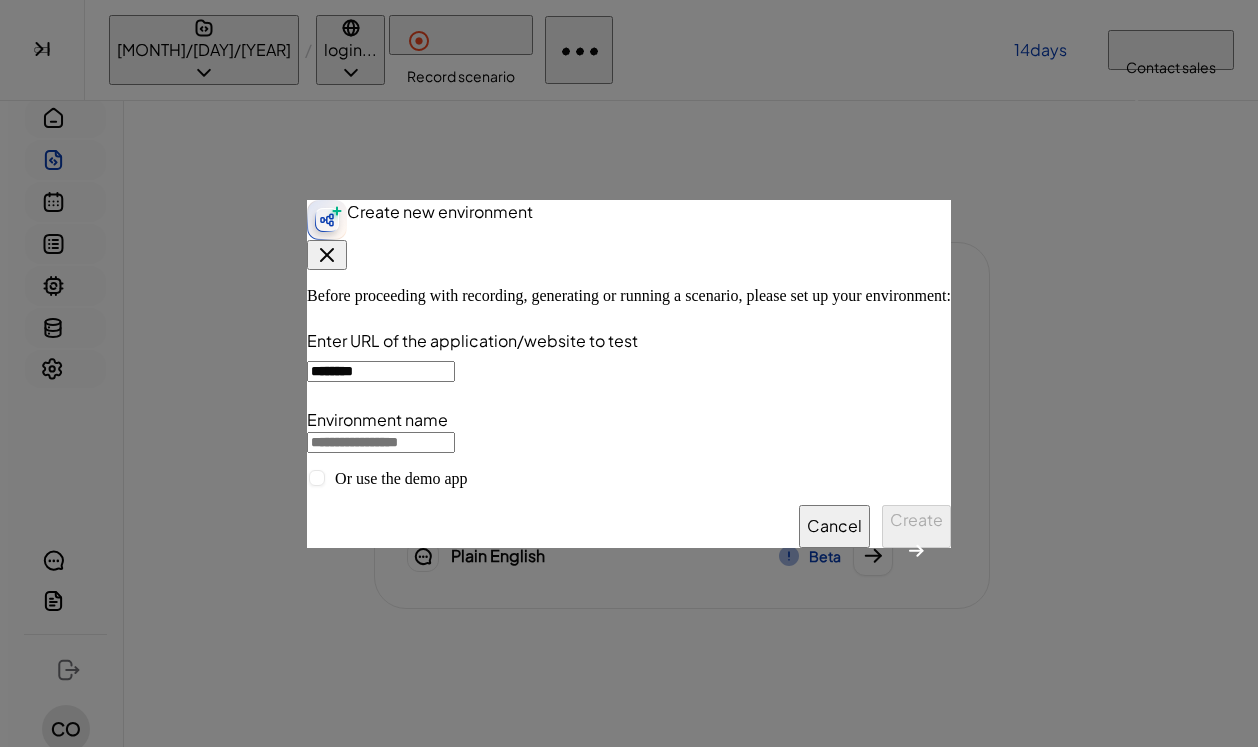 click on "********" at bounding box center [381, 371] 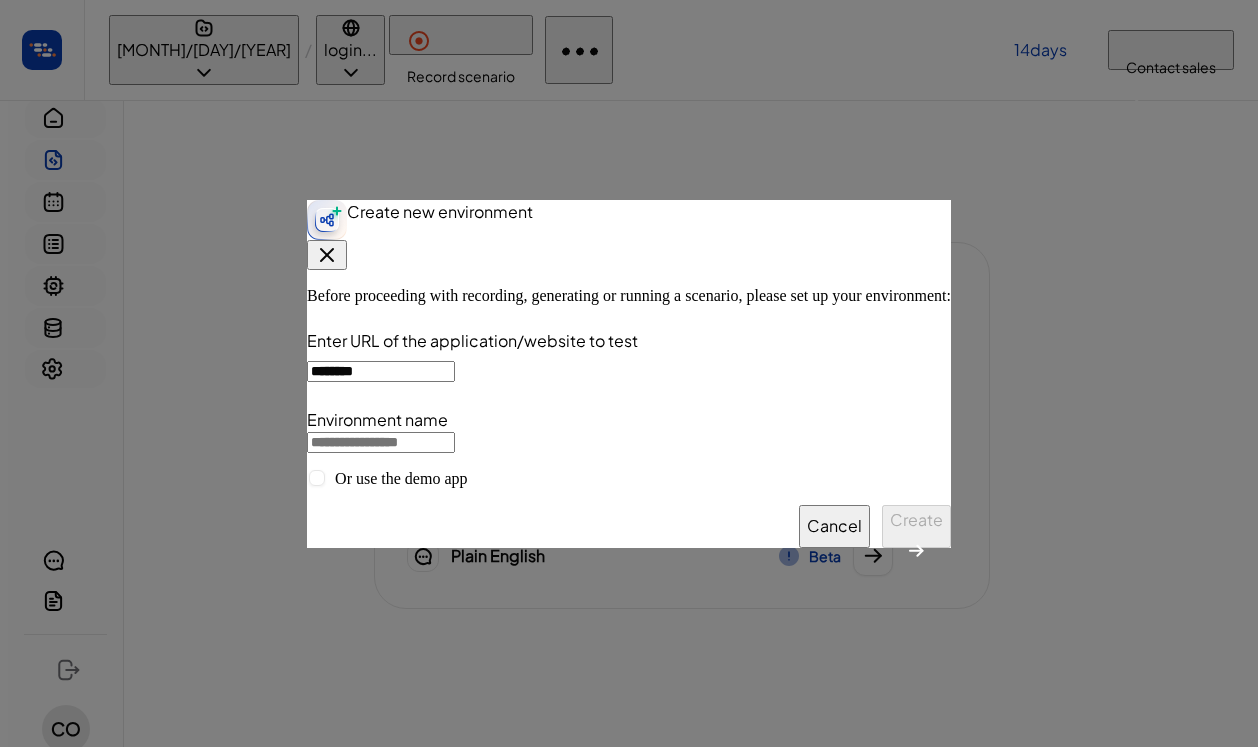 type on "**********" 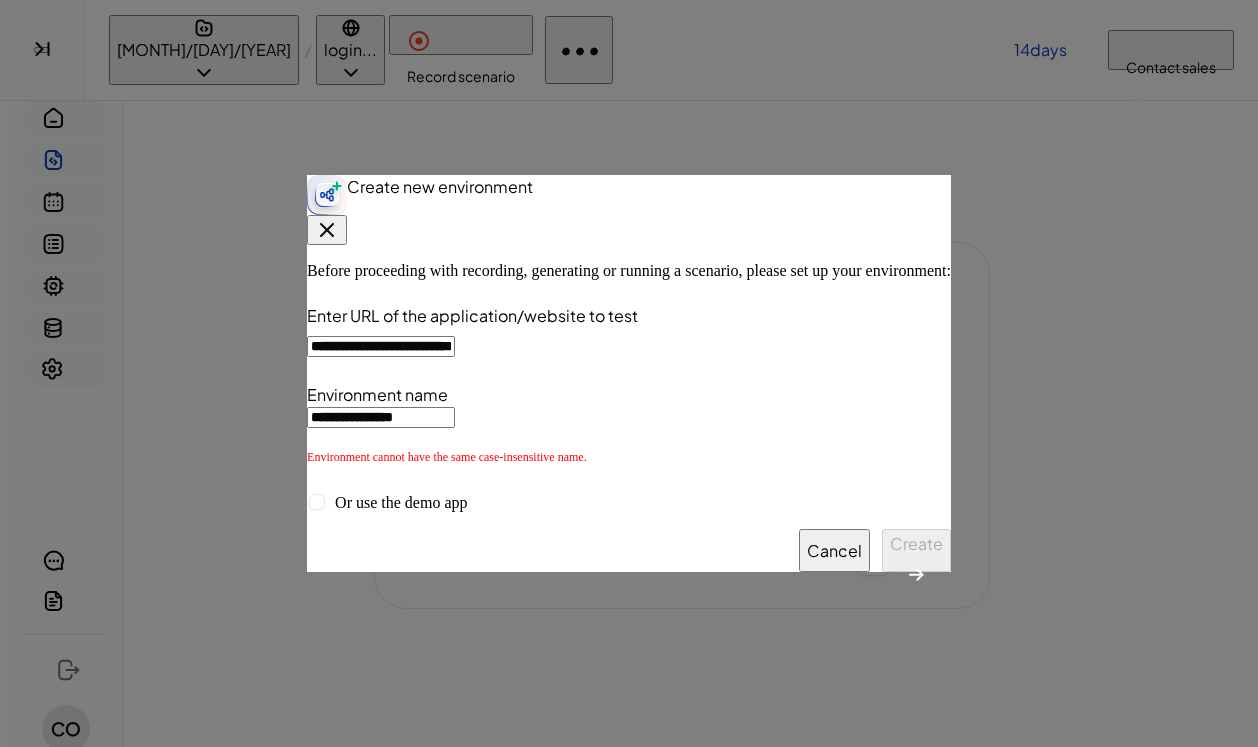 click on "**********" at bounding box center [381, 417] 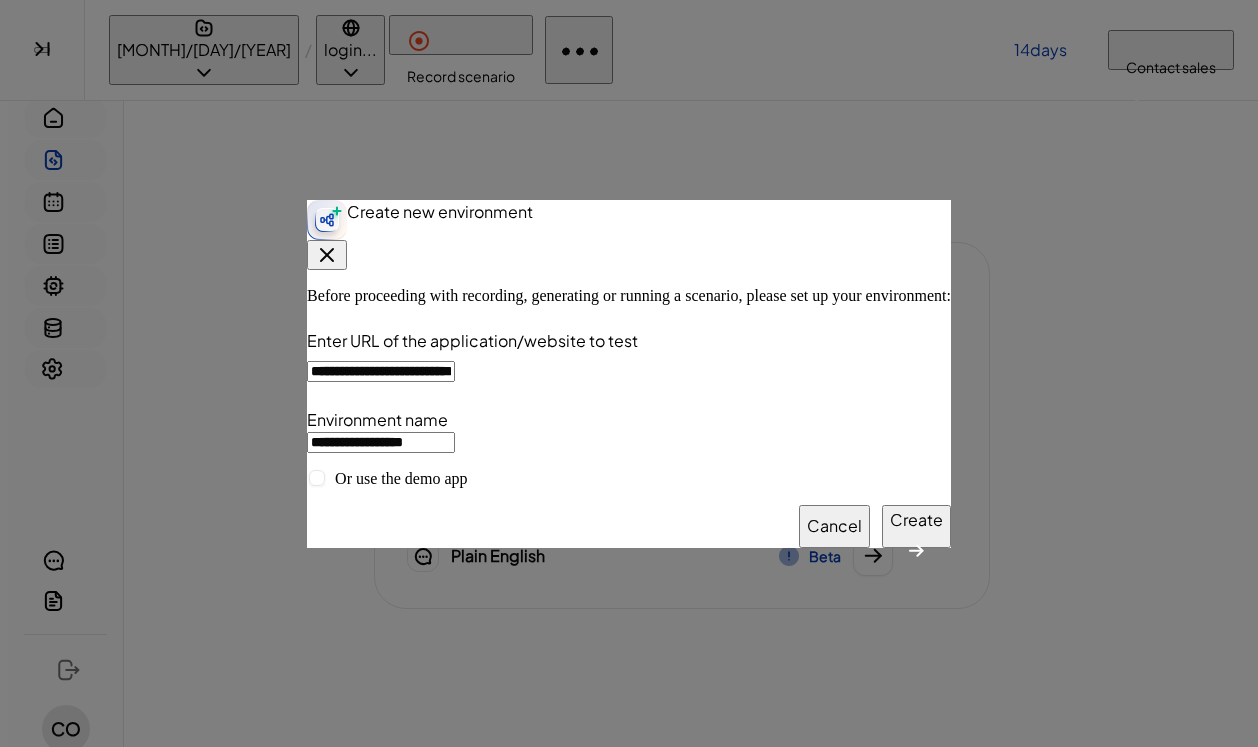 type on "**********" 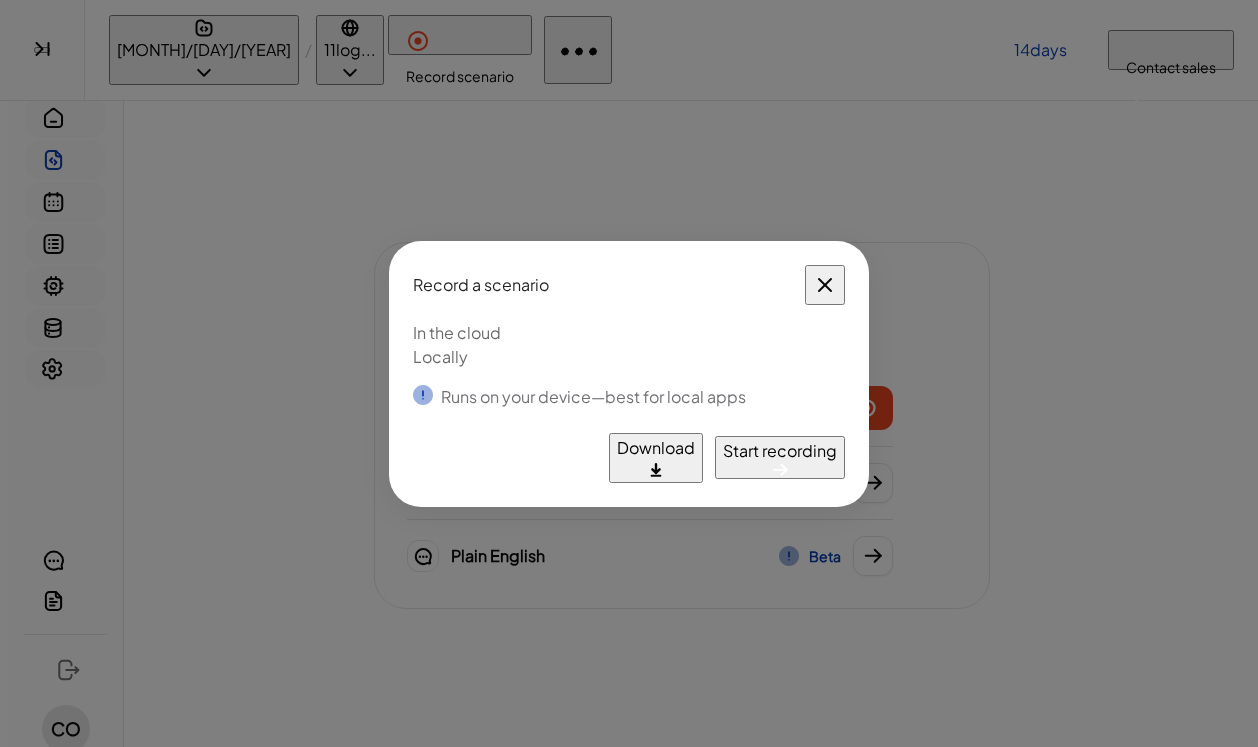click on "Start recording" at bounding box center (780, 451) 